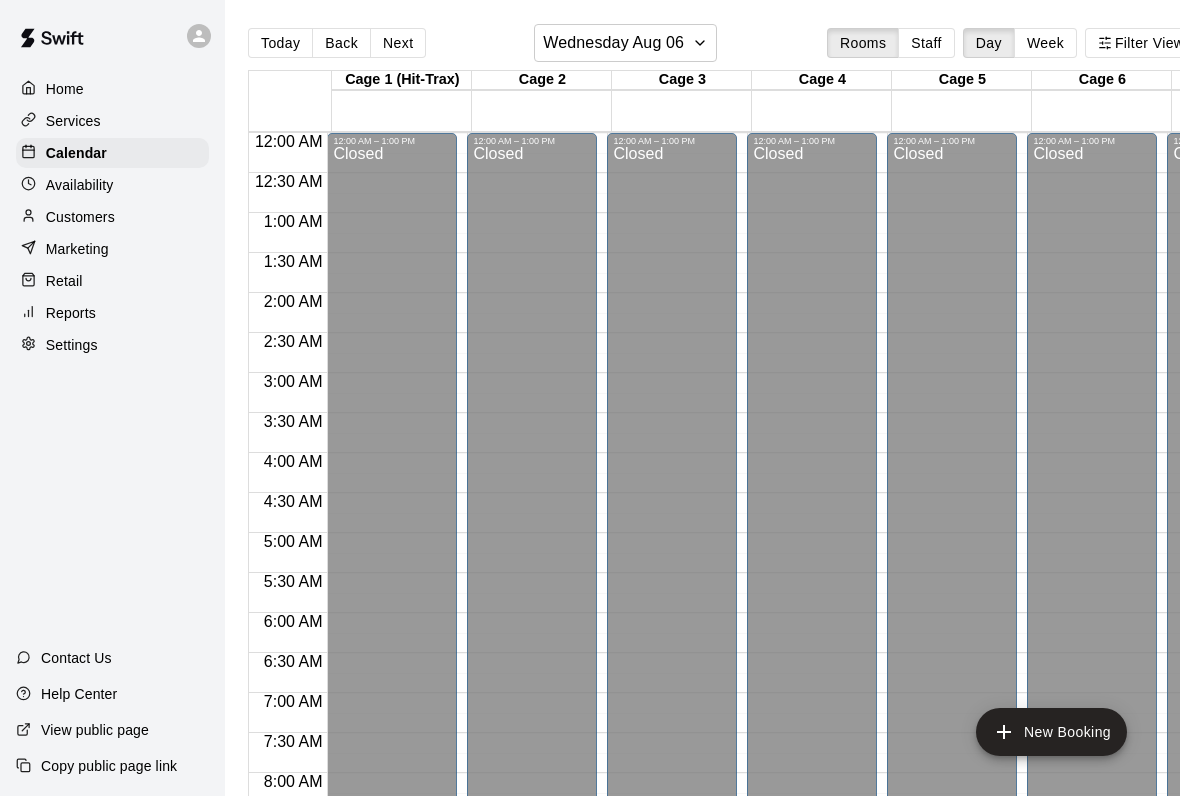 scroll, scrollTop: 0, scrollLeft: 0, axis: both 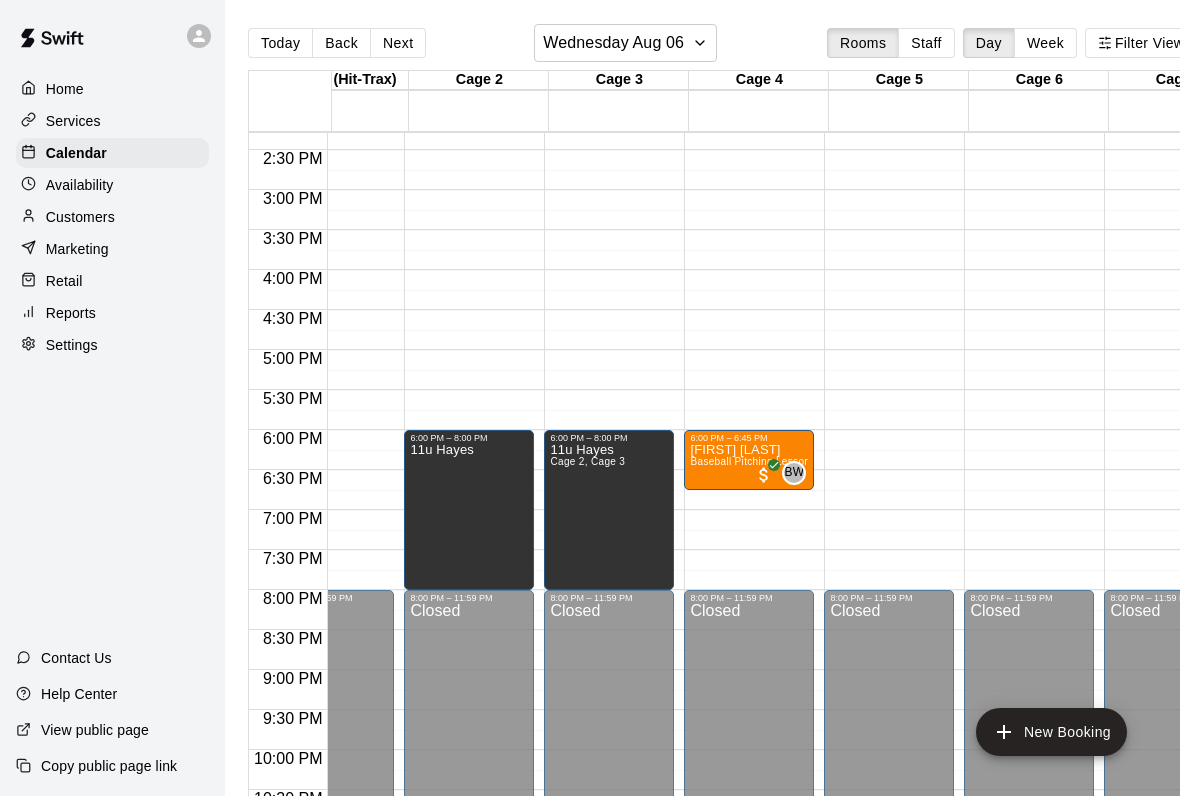 click on "Wednesday Aug 06" at bounding box center [613, 43] 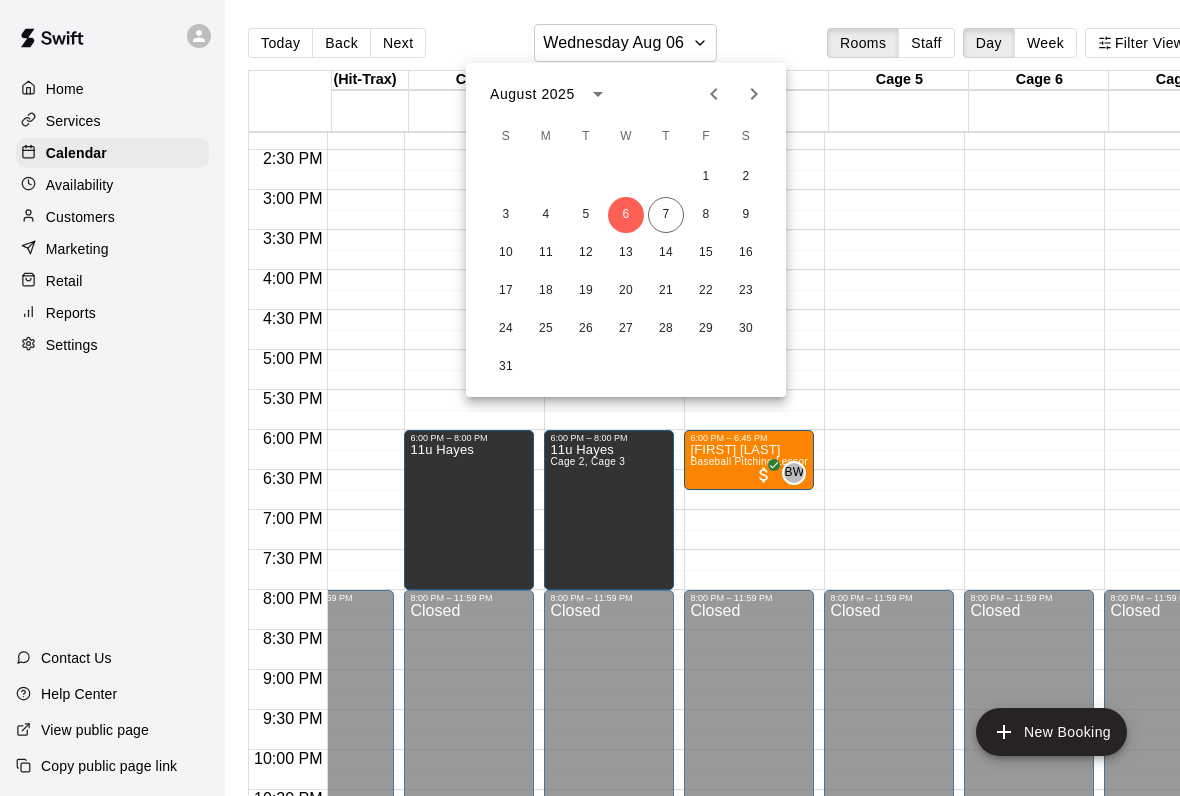click on "1 2" at bounding box center [626, 177] 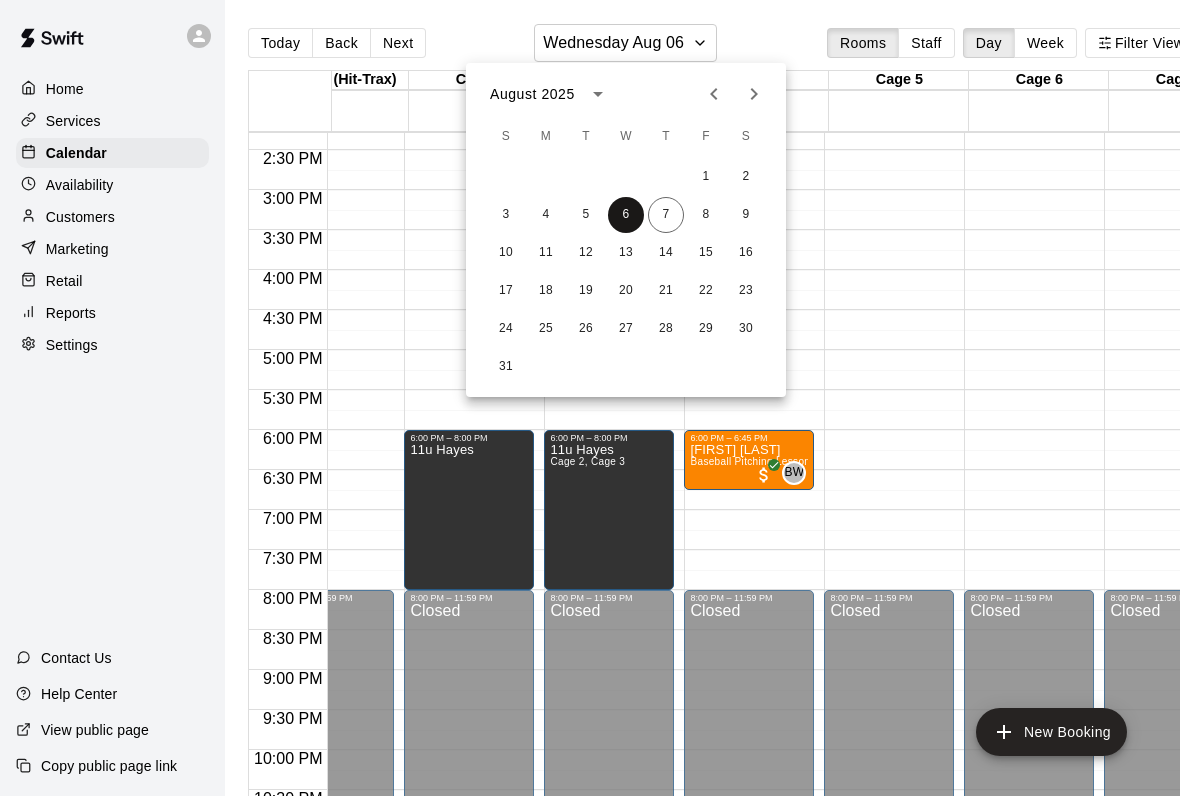 click on "6" at bounding box center (626, 215) 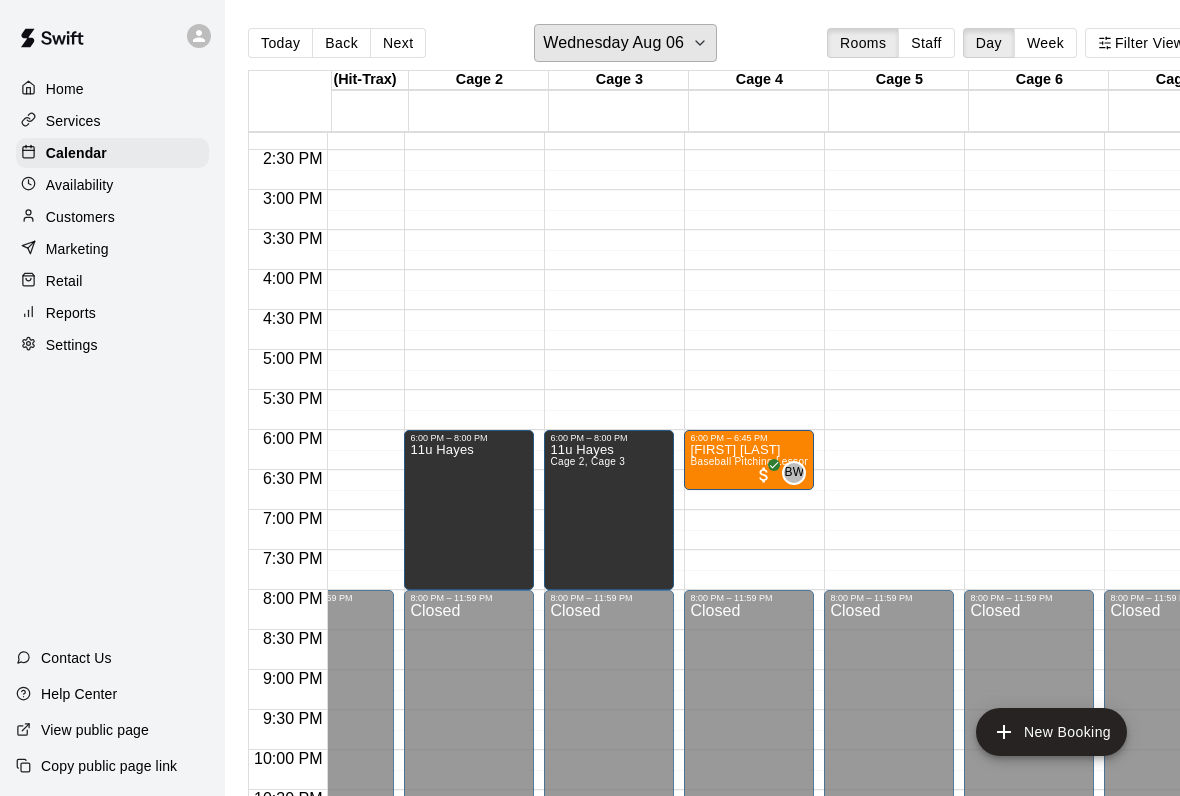 click on "Wednesday Aug 06" at bounding box center [625, 43] 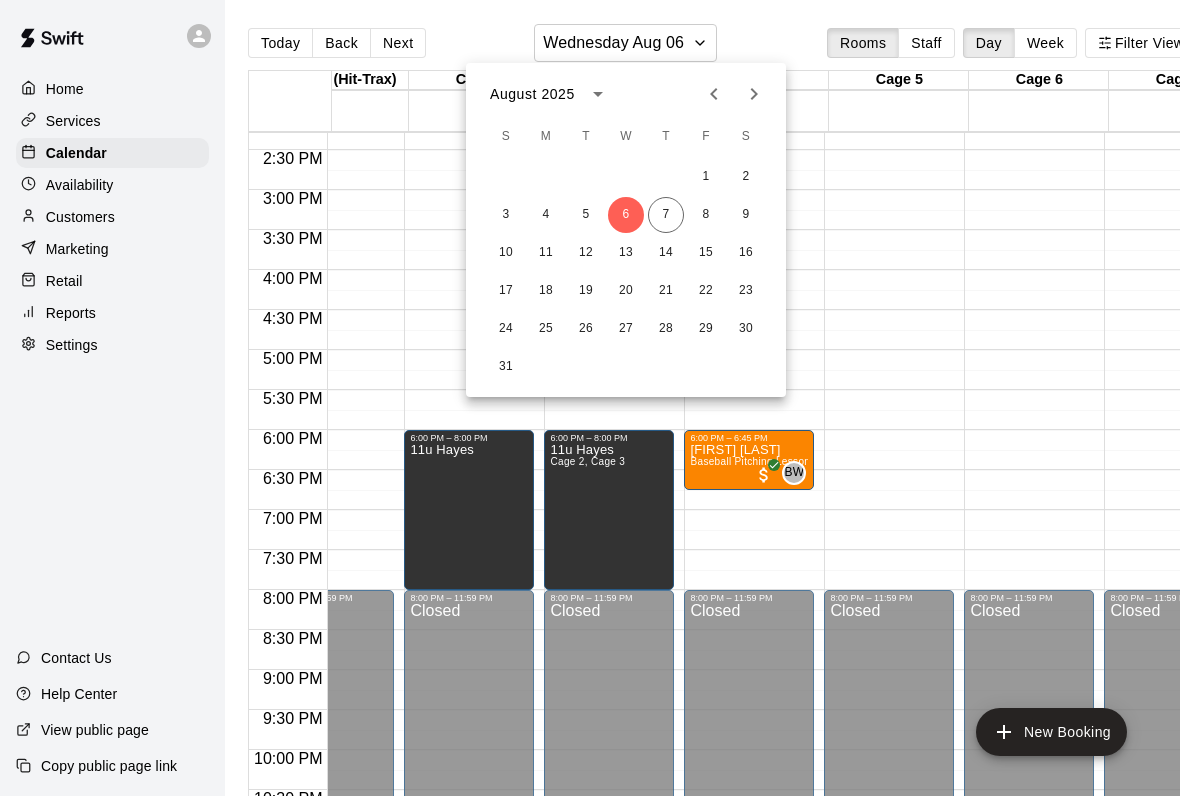 click at bounding box center [590, 398] 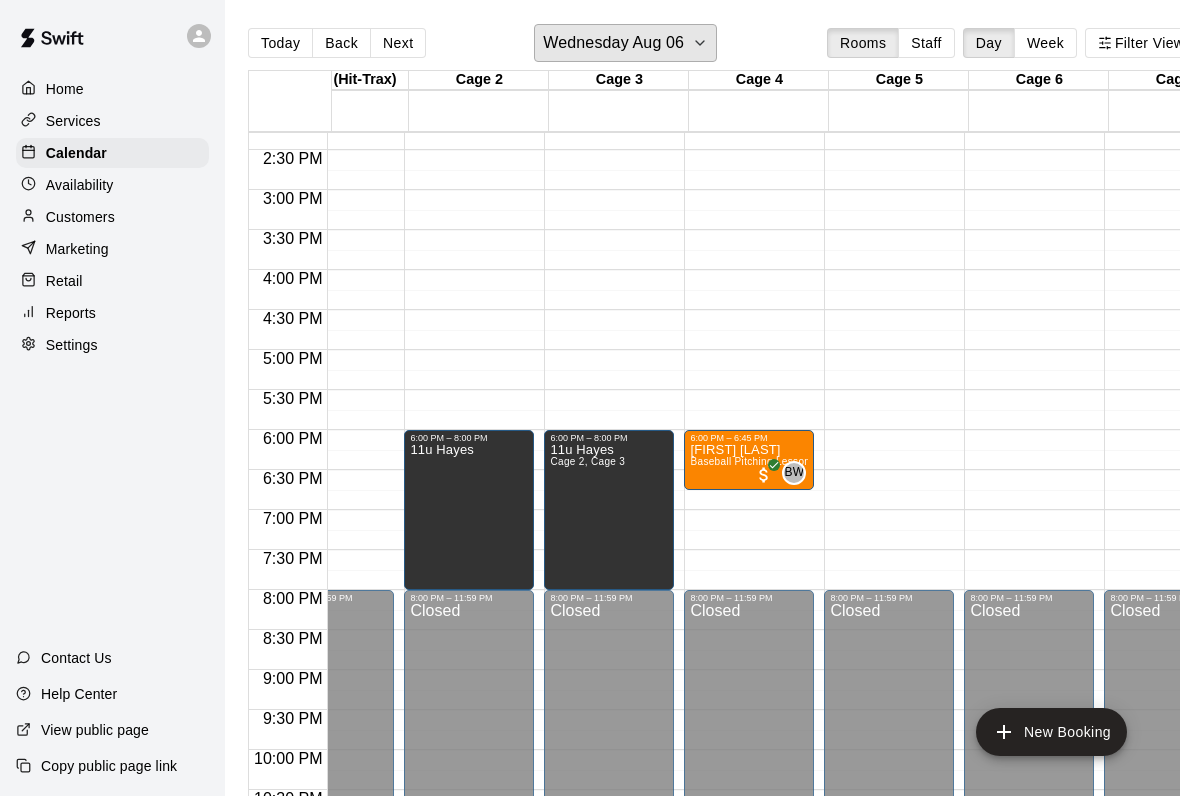 click on "Wednesday Aug 06" at bounding box center (625, 43) 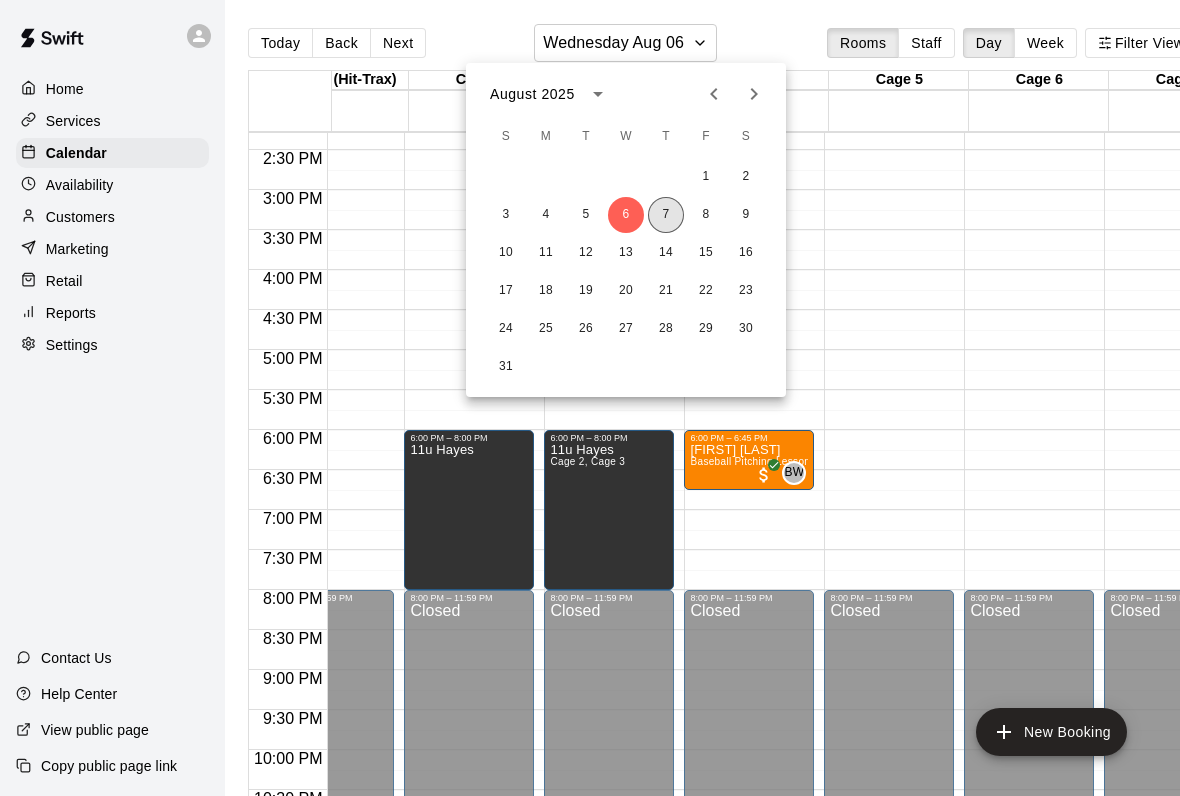 click on "7" at bounding box center (666, 215) 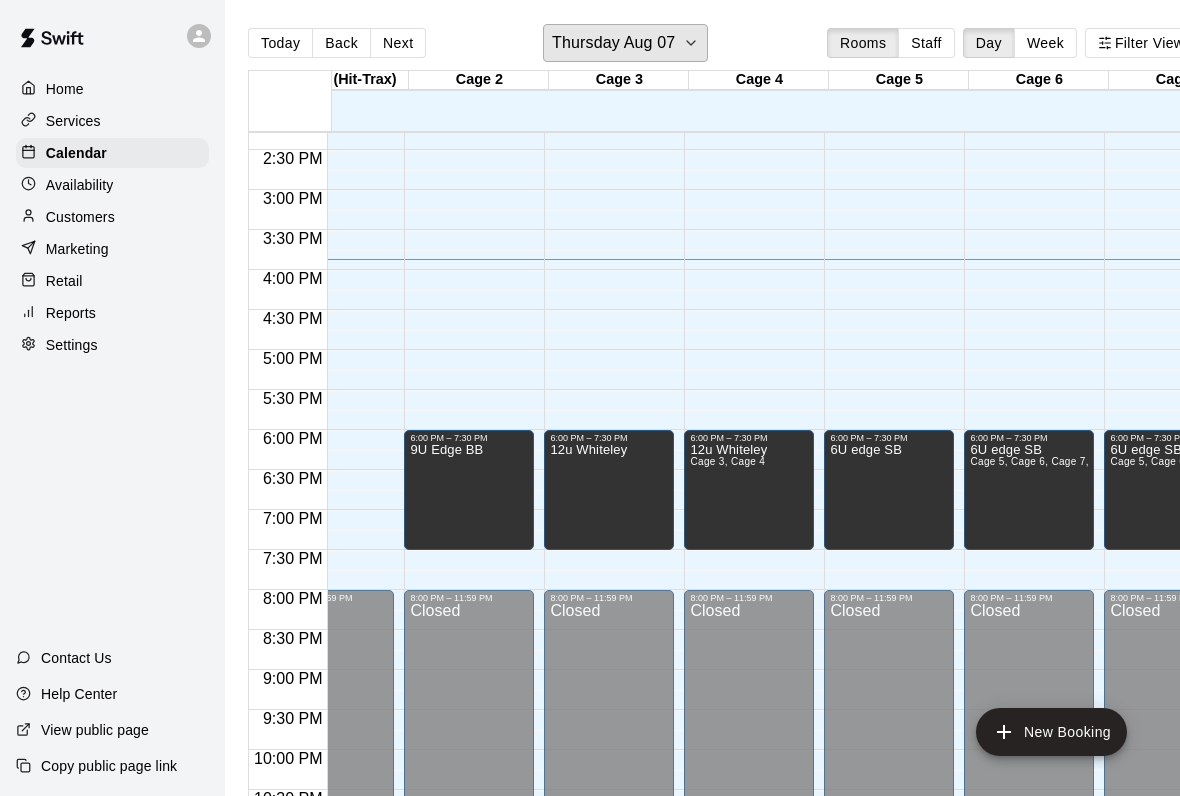scroll, scrollTop: 1148, scrollLeft: 78, axis: both 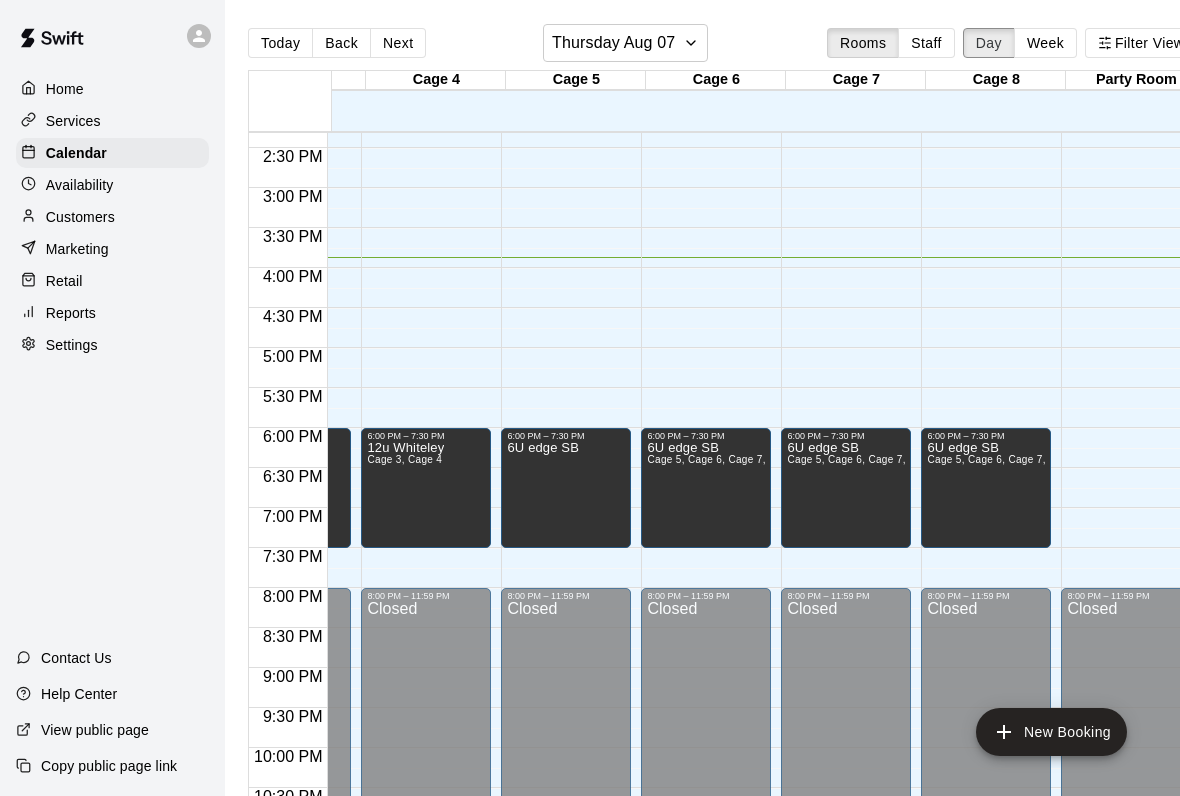 click on "Day" at bounding box center [989, 43] 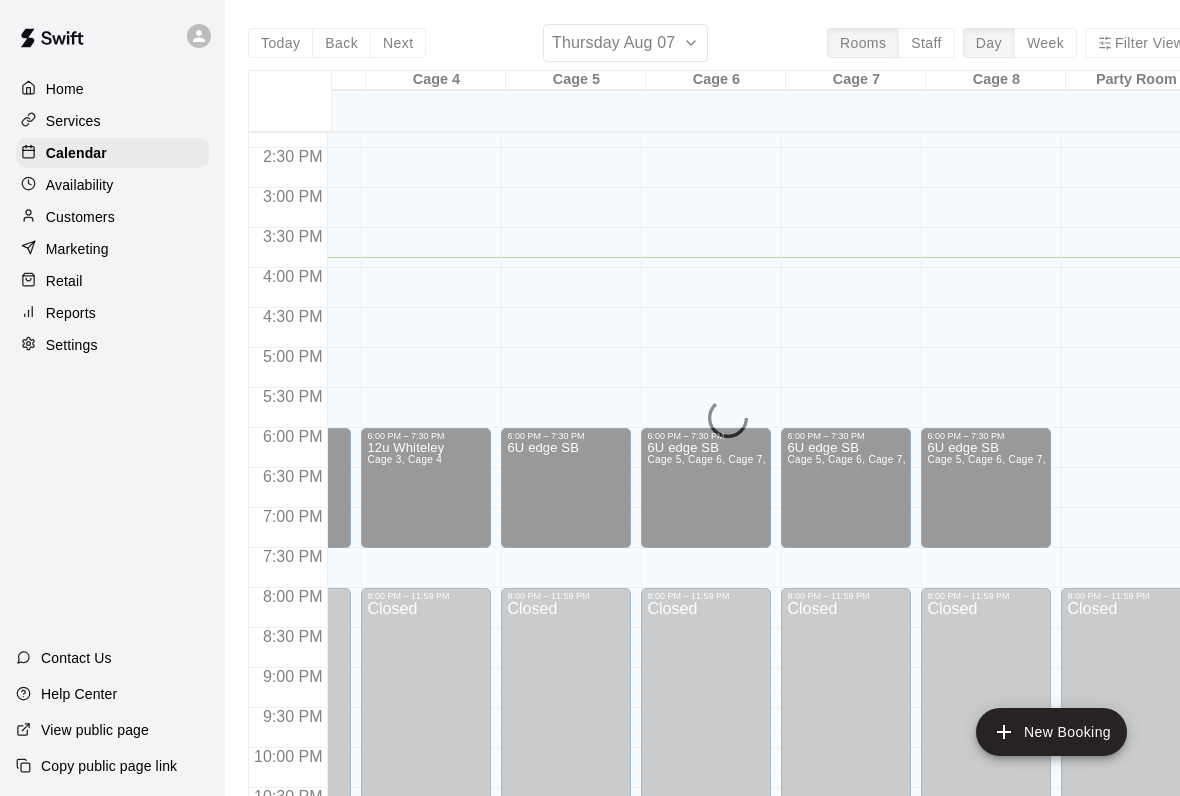 click on "Today Back Next Thursday Aug 07 Rooms Staff Day Week Filter View Cage 1 (Hit-Trax) 07 Thu Cage 2 07 Thu Cage 3 07 Thu Cage 4 07 Thu Cage 5 07 Thu Cage 6 07 Thu Cage 7 07 Thu Cage 8 07 Thu Party Room 07 Thu 12:00 AM 12:30 AM 1:00 AM 1:30 AM 2:00 AM 2:30 AM 3:00 AM 3:30 AM 4:00 AM 4:30 AM 5:00 AM 5:30 AM 6:00 AM 6:30 AM 7:00 AM 7:30 AM 8:00 AM 8:30 AM 9:00 AM 9:30 AM 10:00 AM 10:30 AM 11:00 AM 11:30 AM 12:00 PM 12:30 PM 1:00 PM 1:30 PM 2:00 PM 2:30 PM 3:00 PM 3:30 PM 4:00 PM 4:30 PM 5:00 PM 5:30 PM 6:00 PM 6:30 PM 7:00 PM 7:30 PM 8:00 PM 8:30 PM 9:00 PM 9:30 PM 10:00 PM 10:30 PM 11:00 PM 11:30 PM 12:00 AM – 1:00 PM Closed 8:00 PM – 11:59 PM Closed 12:00 AM – 1:00 PM Closed 6:00 PM – 7:30 PM 9U Edge BB 8:00 PM – 11:59 PM Closed 12:00 AM – 1:00 PM Closed 6:00 PM – 7:30 PM 12u Whiteley  8:00 PM – 11:59 PM Closed 12:00 AM – 1:00 PM Closed 6:00 PM – 7:30 PM 12u Whiteley  Cage 3, Cage 4 8:00 PM – 11:59 PM Closed 12:00 AM – 1:00 PM Closed 6:00 PM – 7:30 PM 6U edge SB 8:00 PM – 11:59 PM" at bounding box center [722, 422] 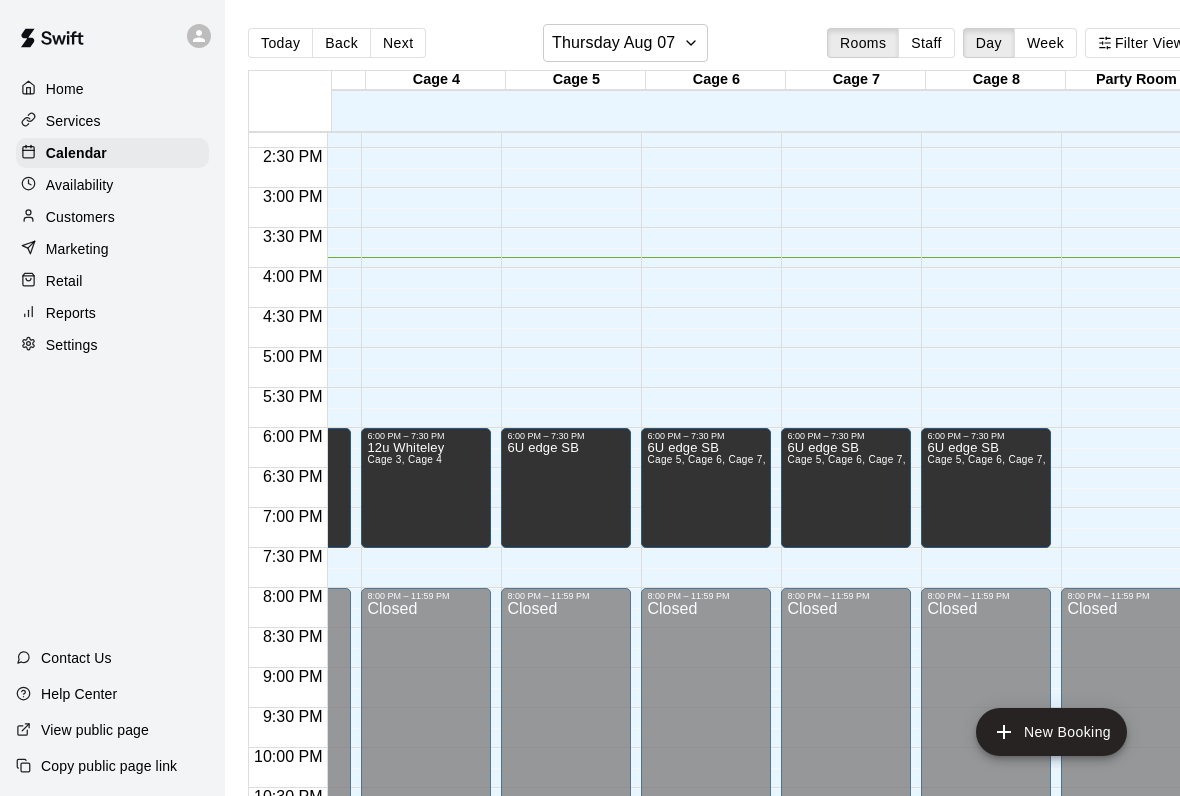 click on "Cage 8" at bounding box center (996, 80) 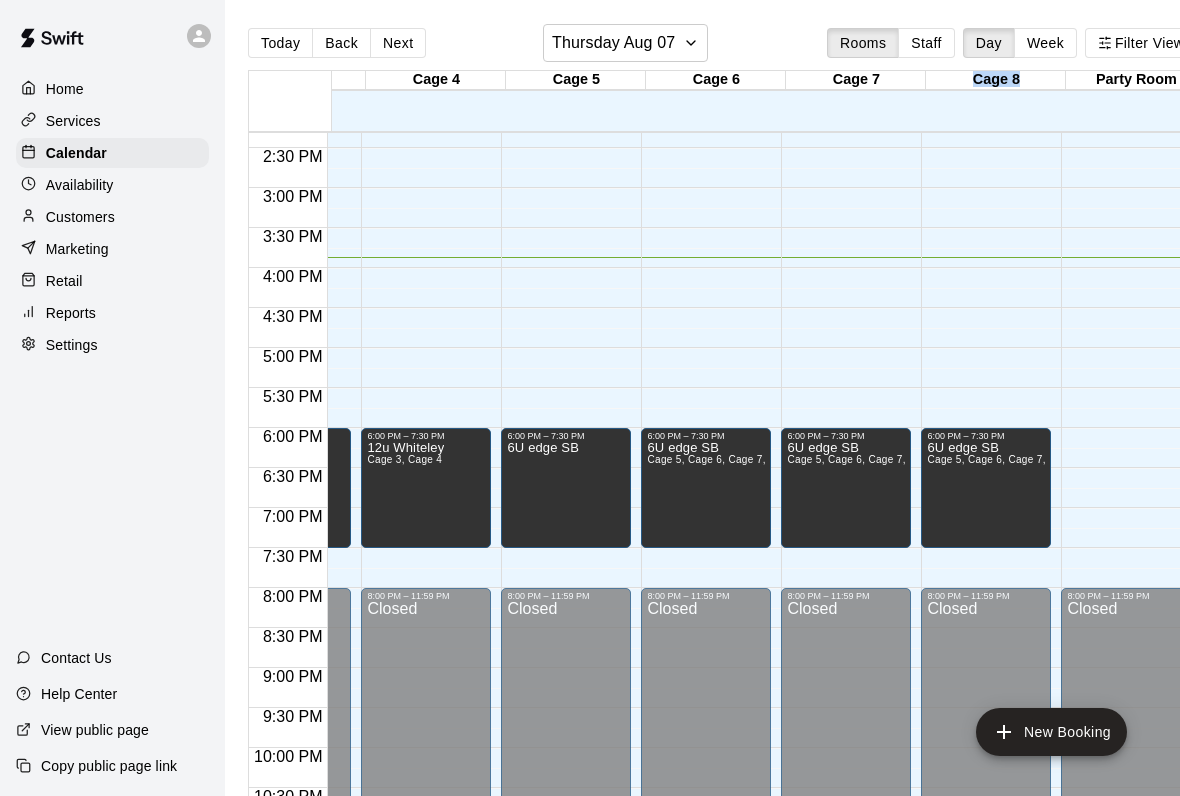click at bounding box center [996, 121] 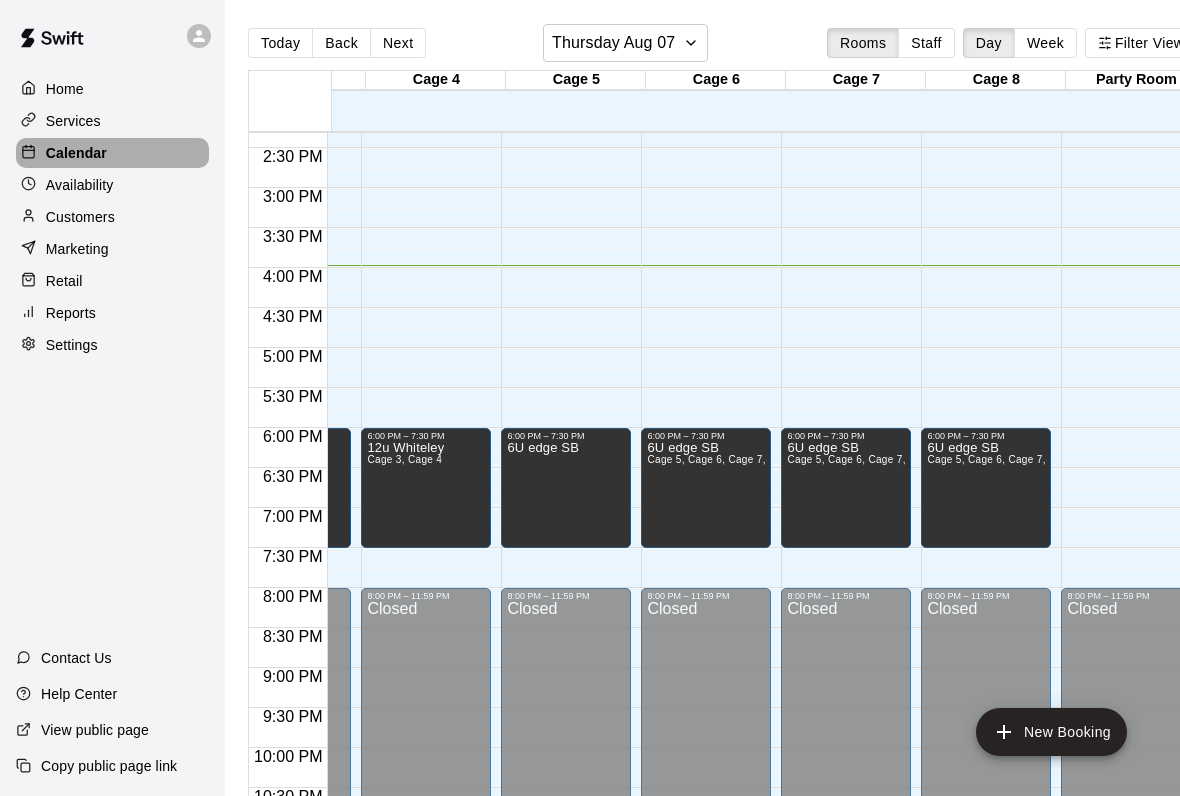 click on "Calendar" at bounding box center [112, 153] 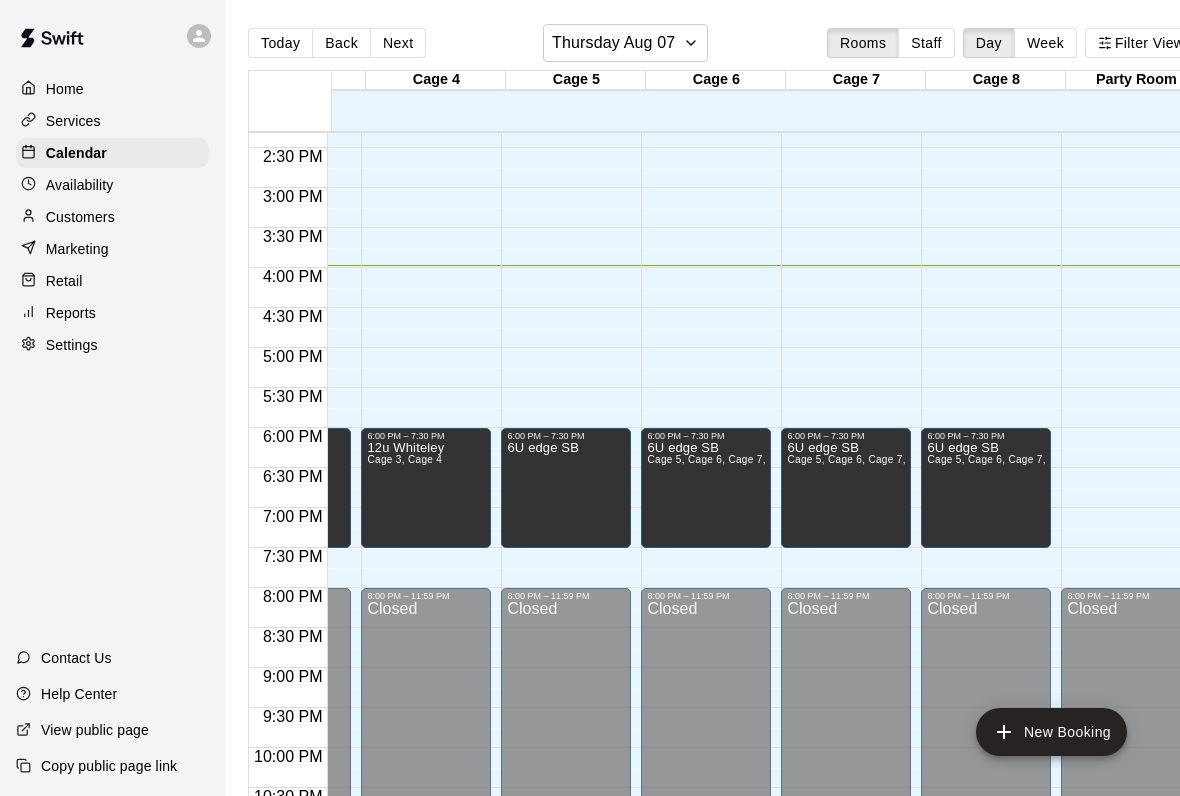 click at bounding box center (33, 281) 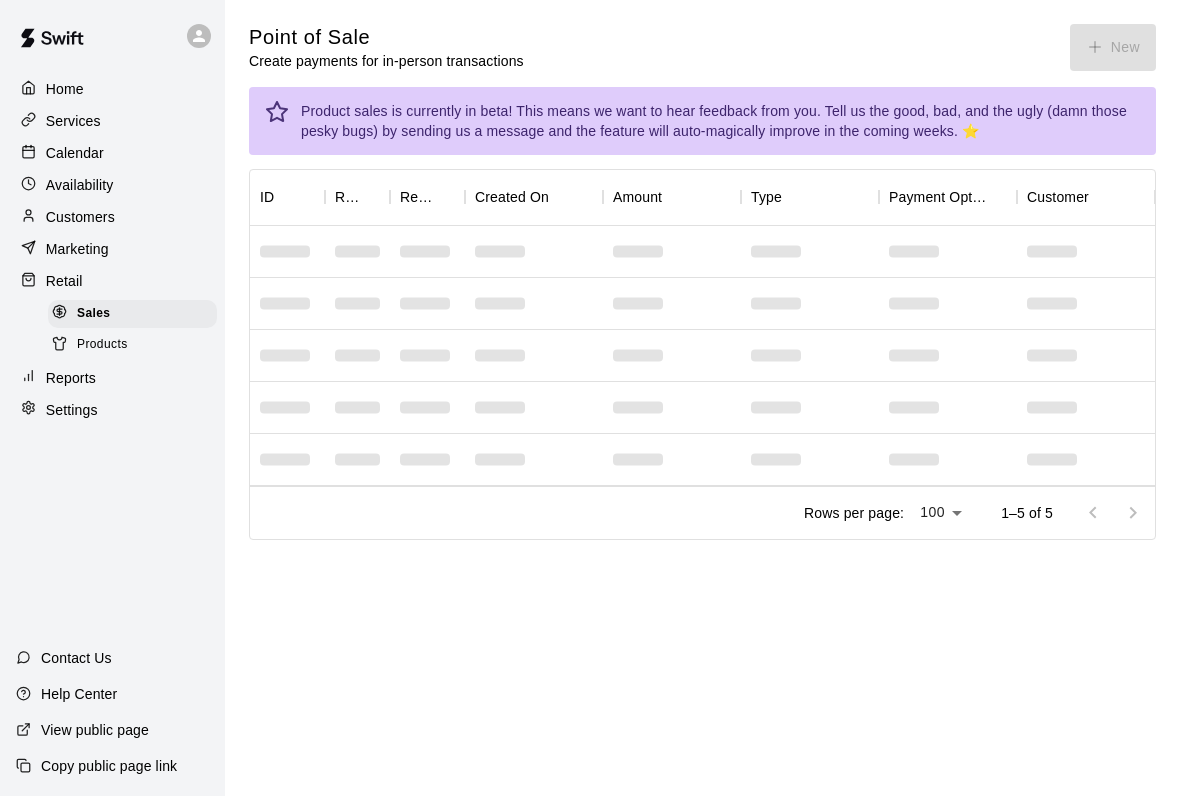 click on "Point of Sale Create payments for in-person transactions  New" at bounding box center [702, 47] 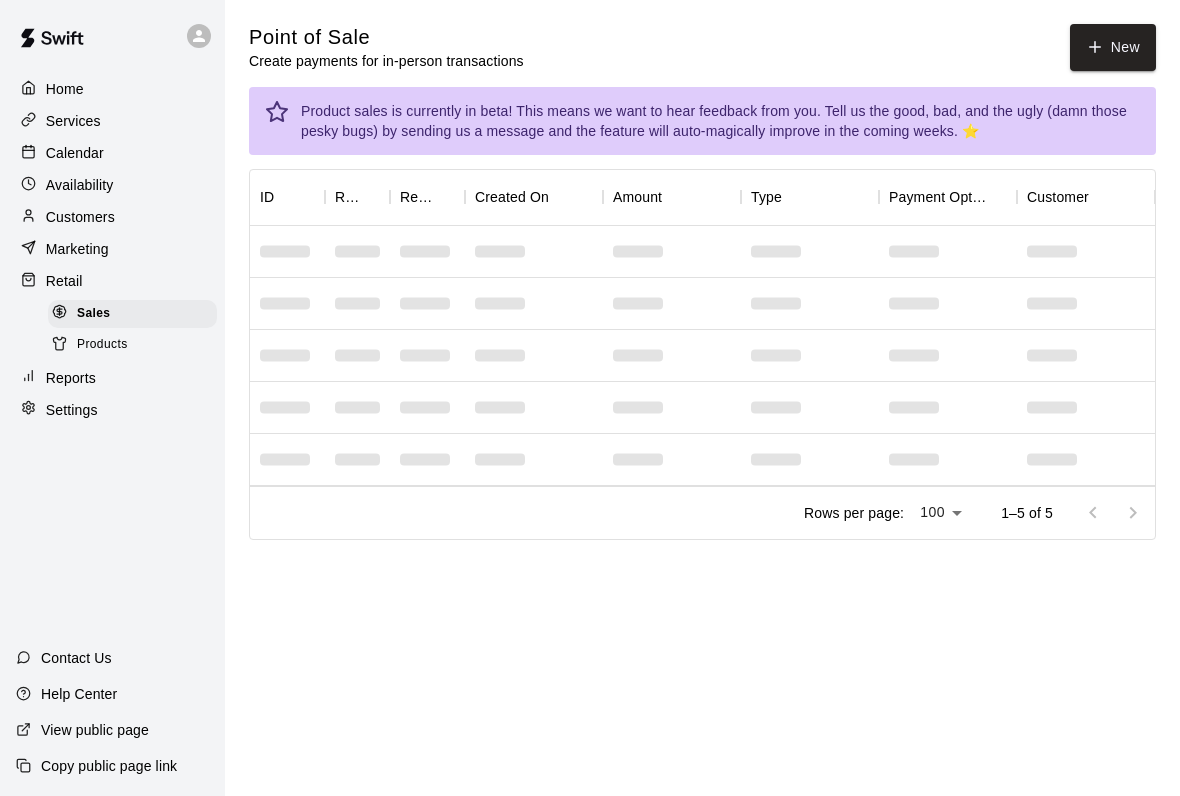 click 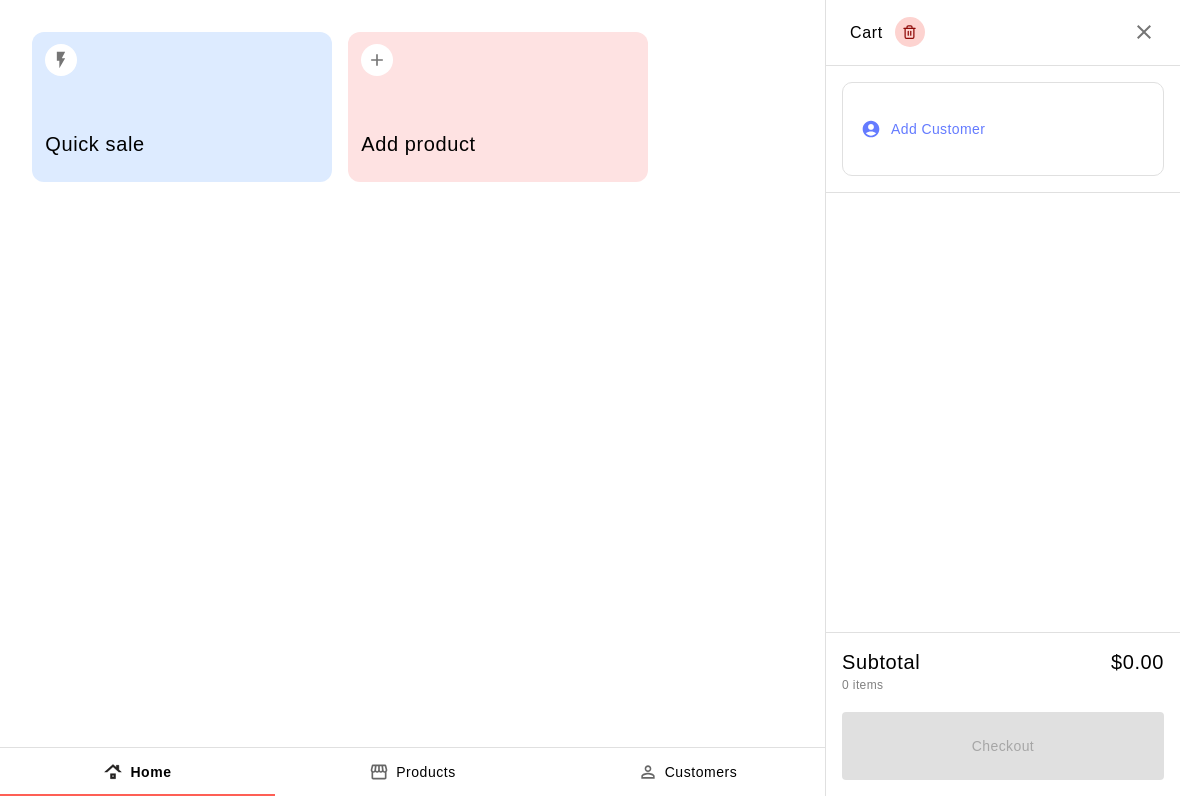 click on "Add product" at bounding box center [497, 144] 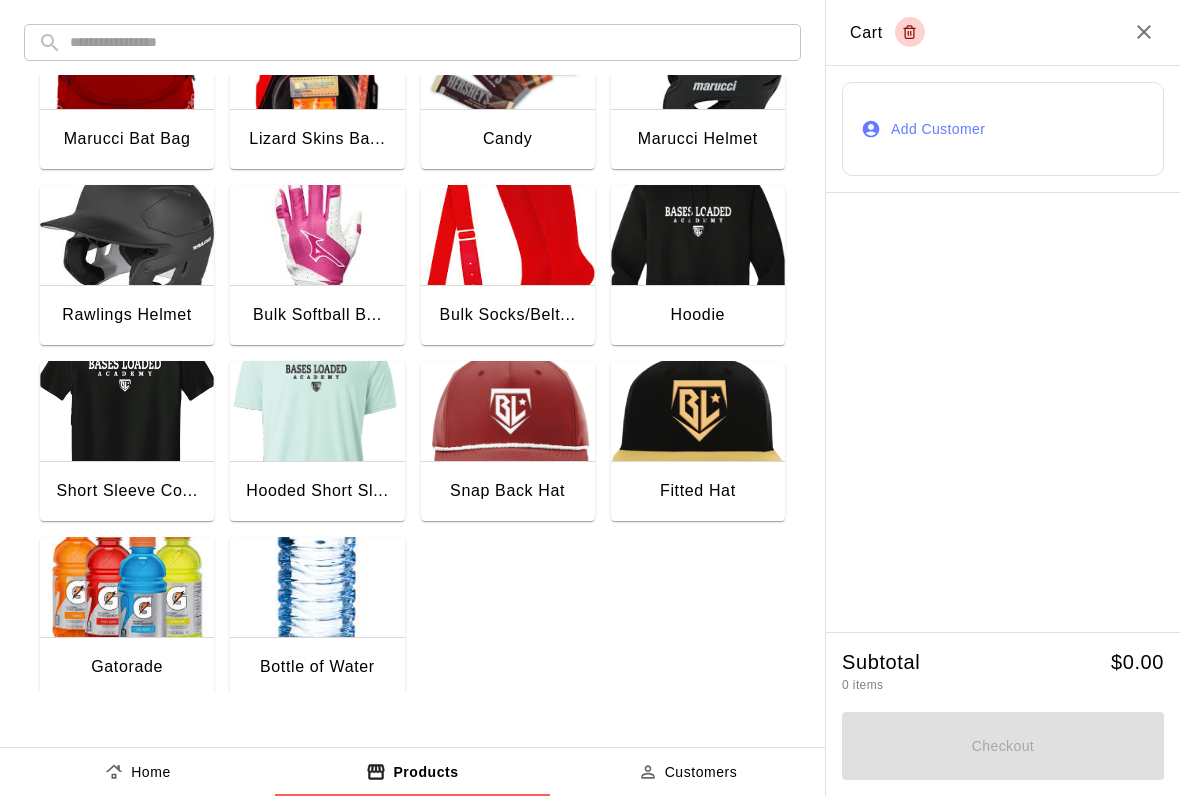 scroll, scrollTop: 257, scrollLeft: 0, axis: vertical 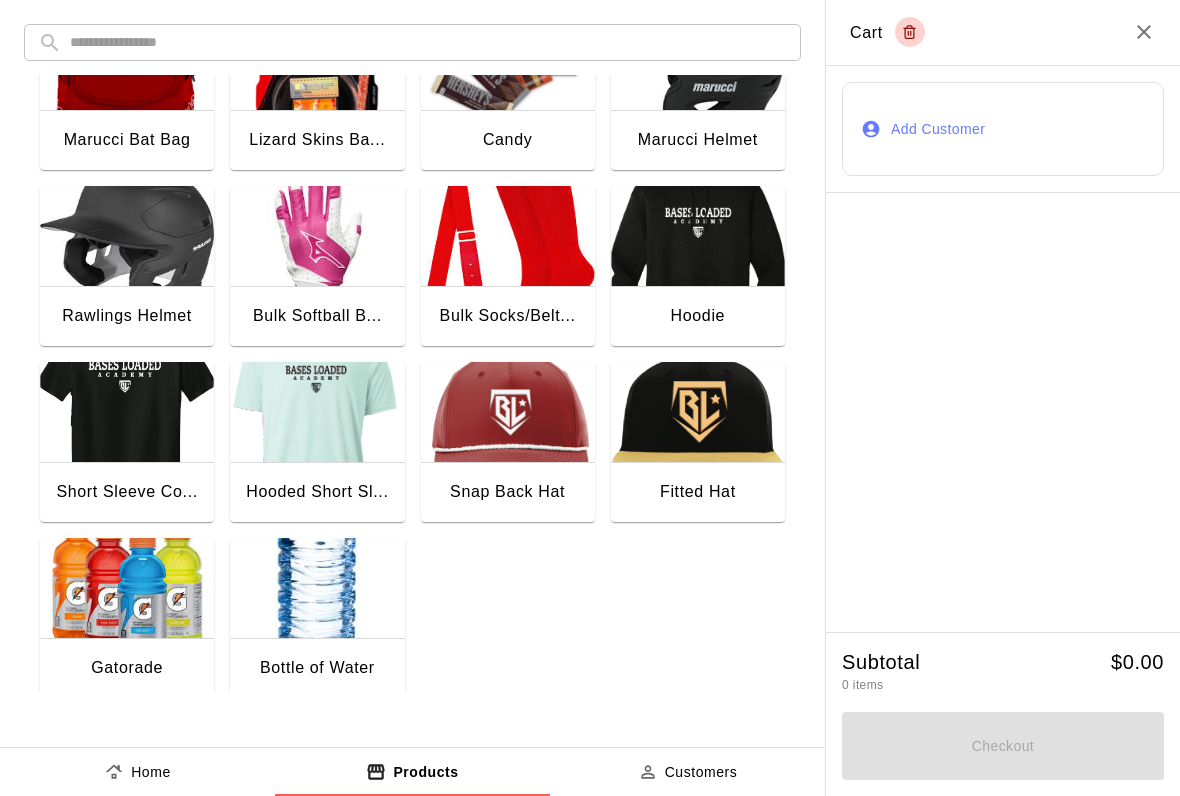 click at bounding box center (127, 588) 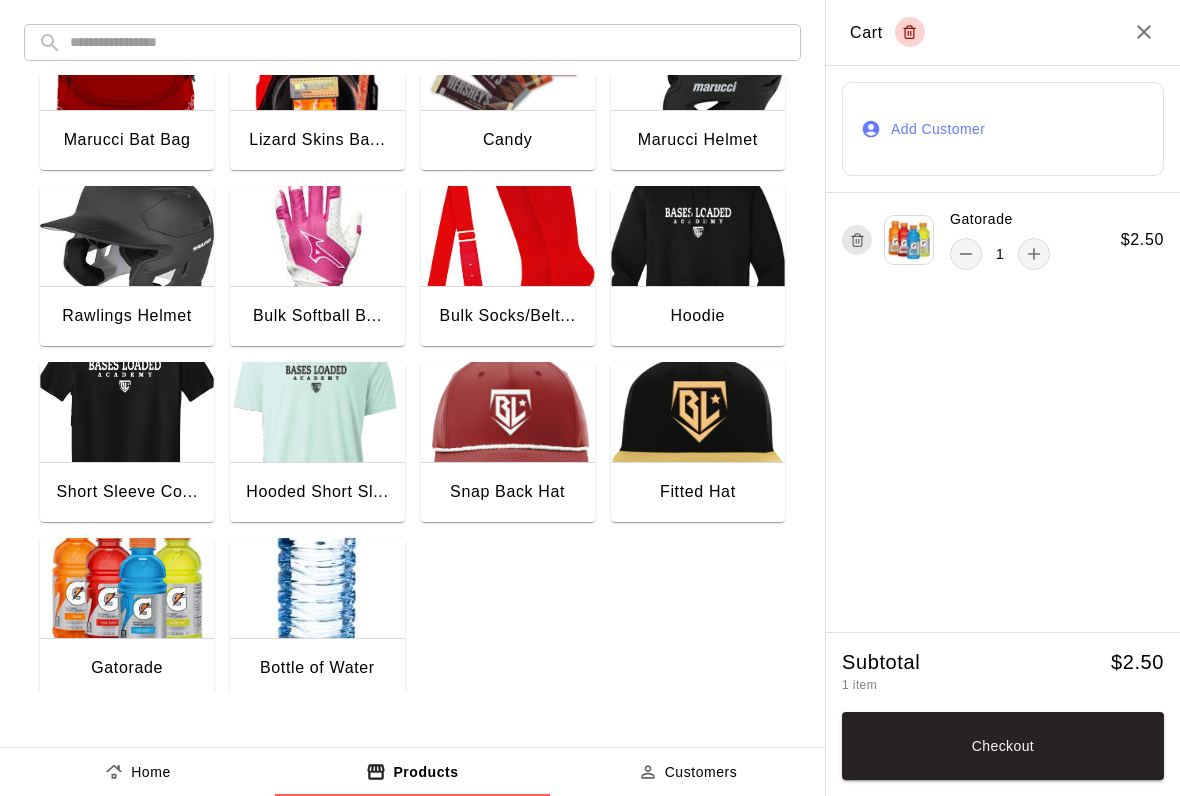 click at bounding box center [127, 588] 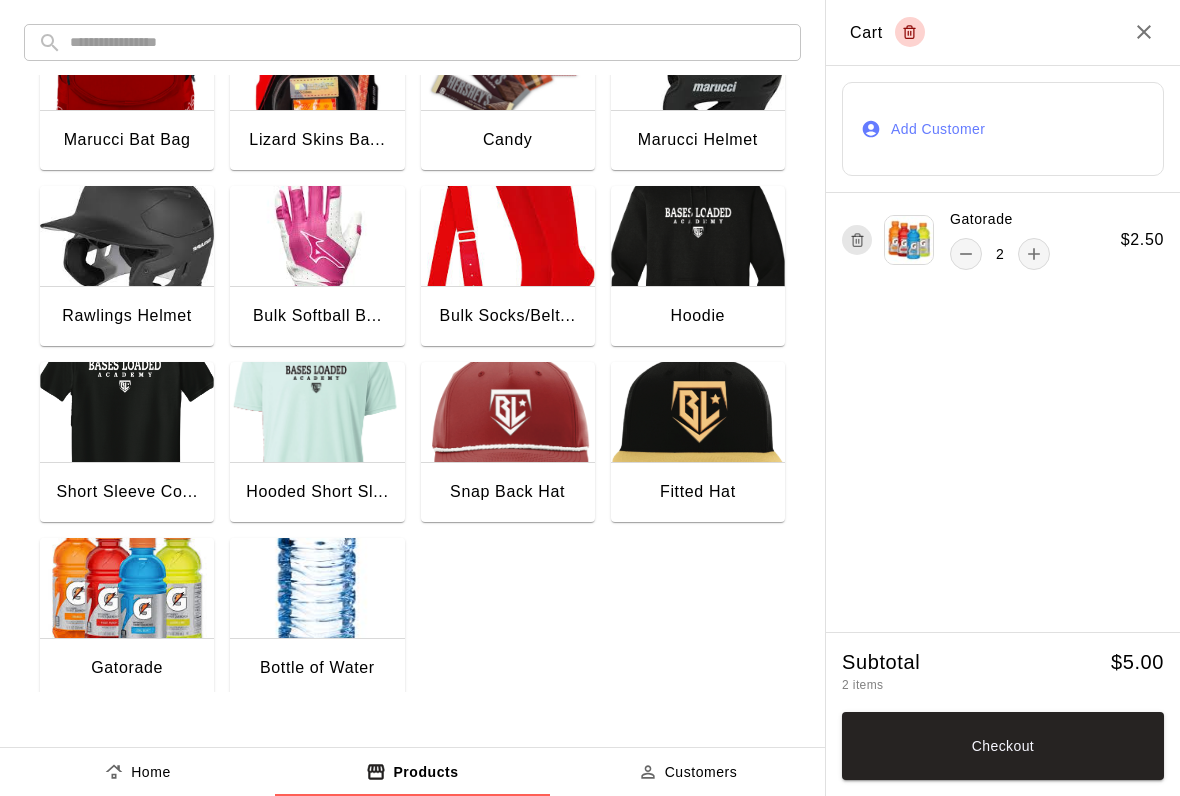 click on "Checkout" at bounding box center (1003, 746) 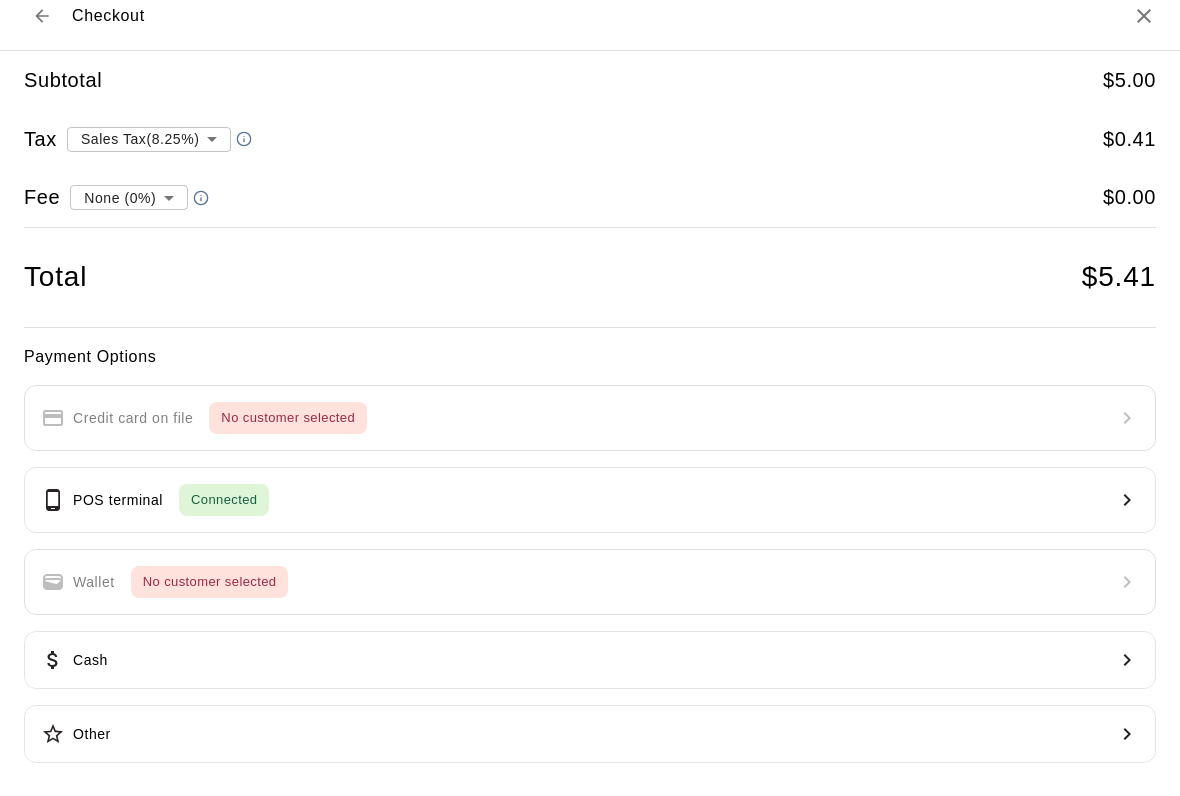 click on "POS terminal" at bounding box center (118, 500) 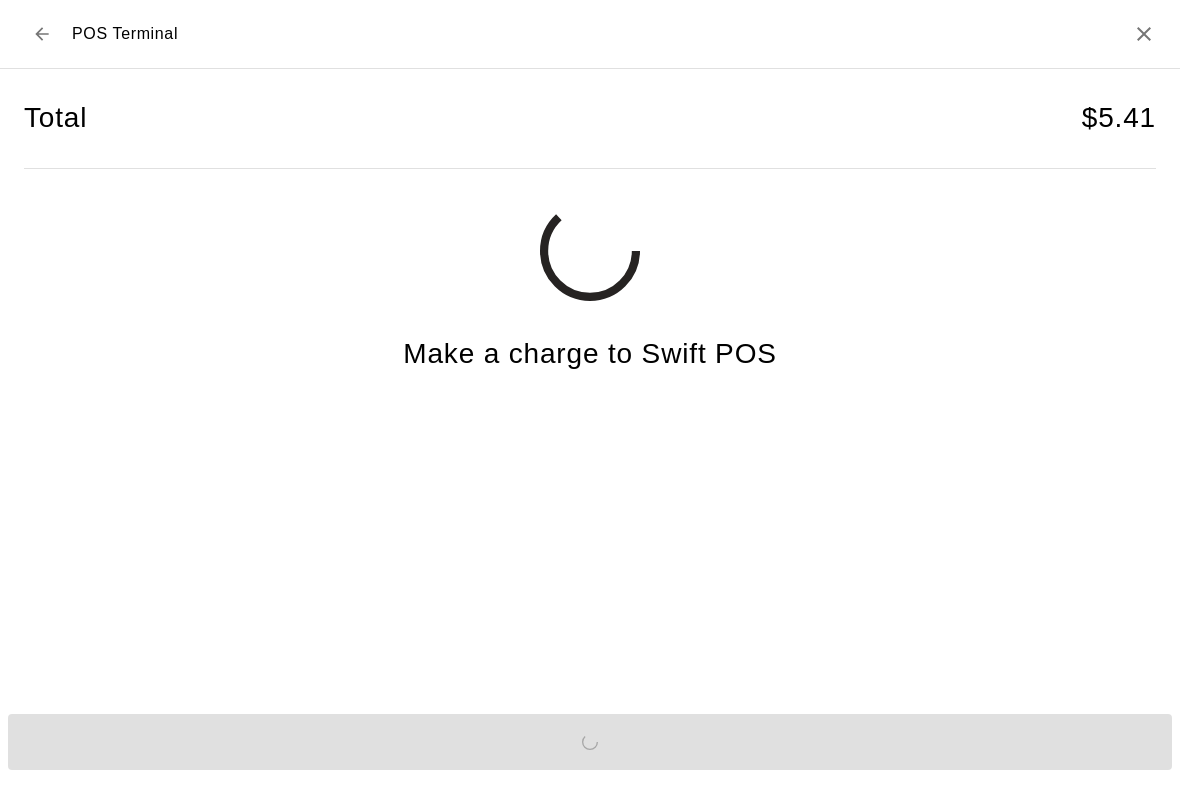 scroll, scrollTop: 2, scrollLeft: 0, axis: vertical 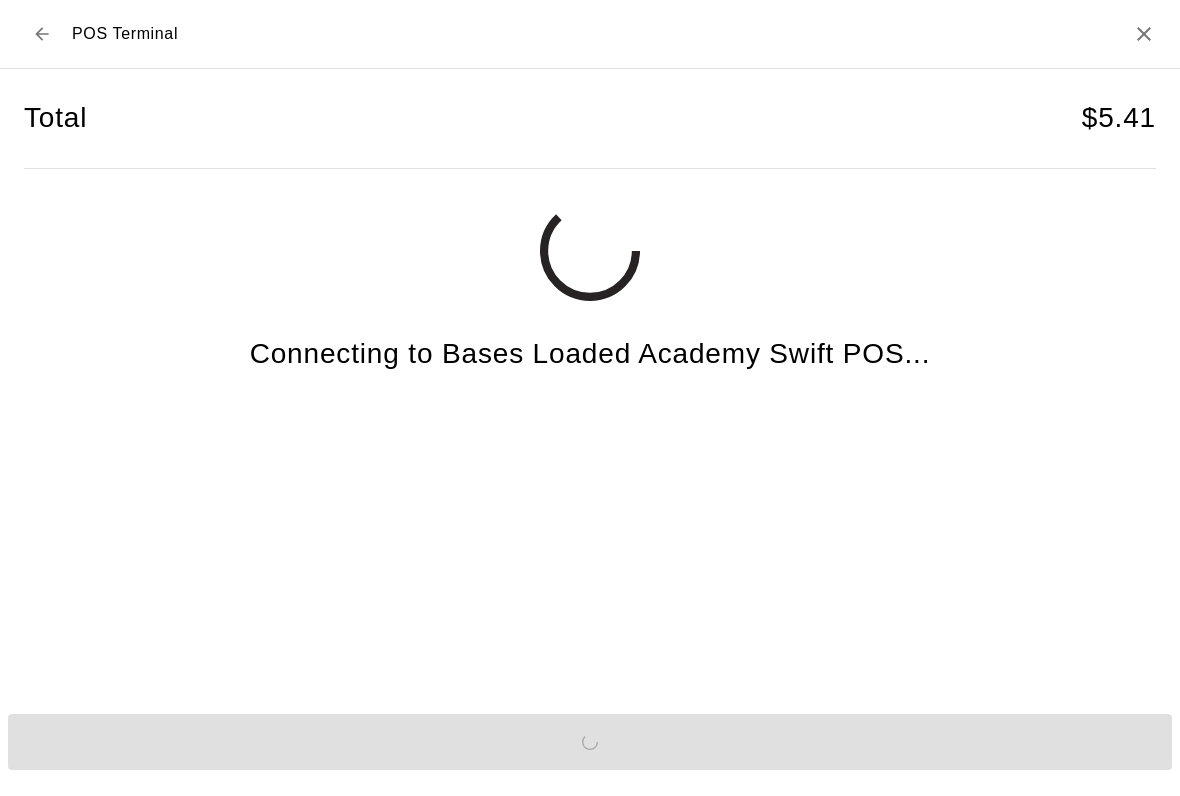 click on "Send to POS" at bounding box center (590, 742) 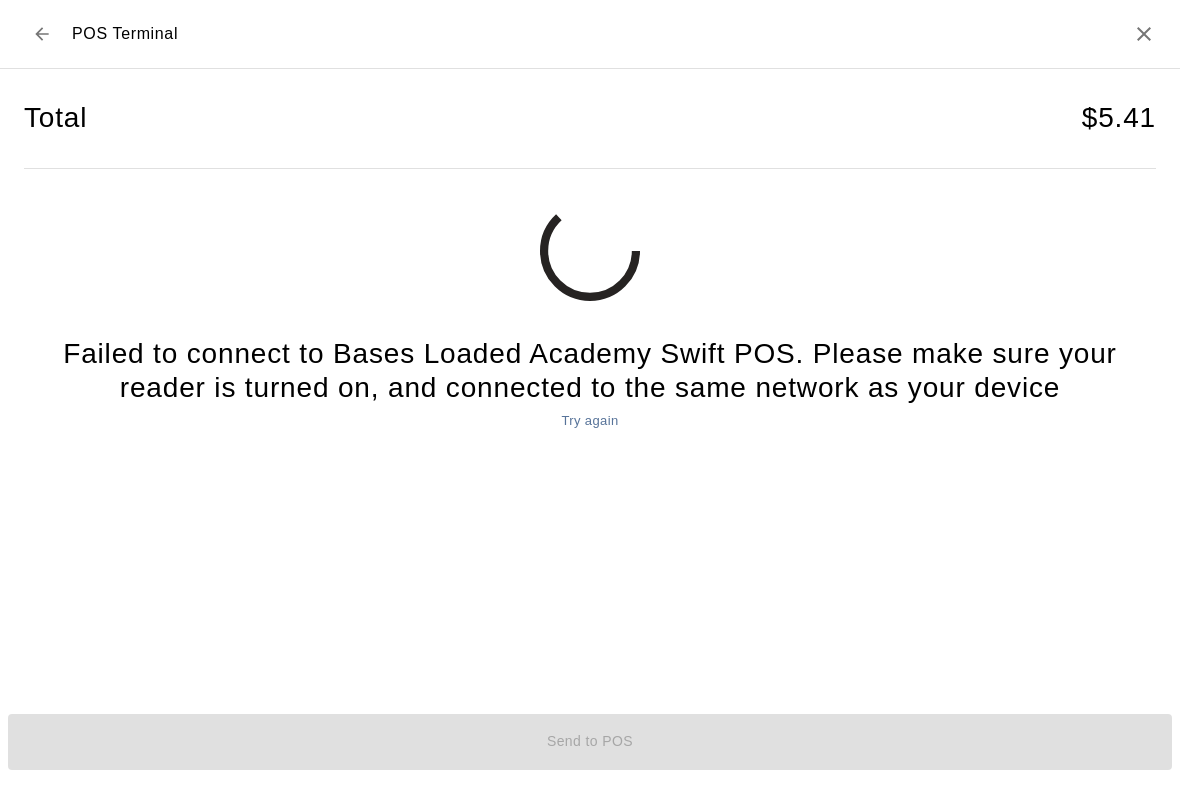 click on "POS Terminal" at bounding box center [590, 34] 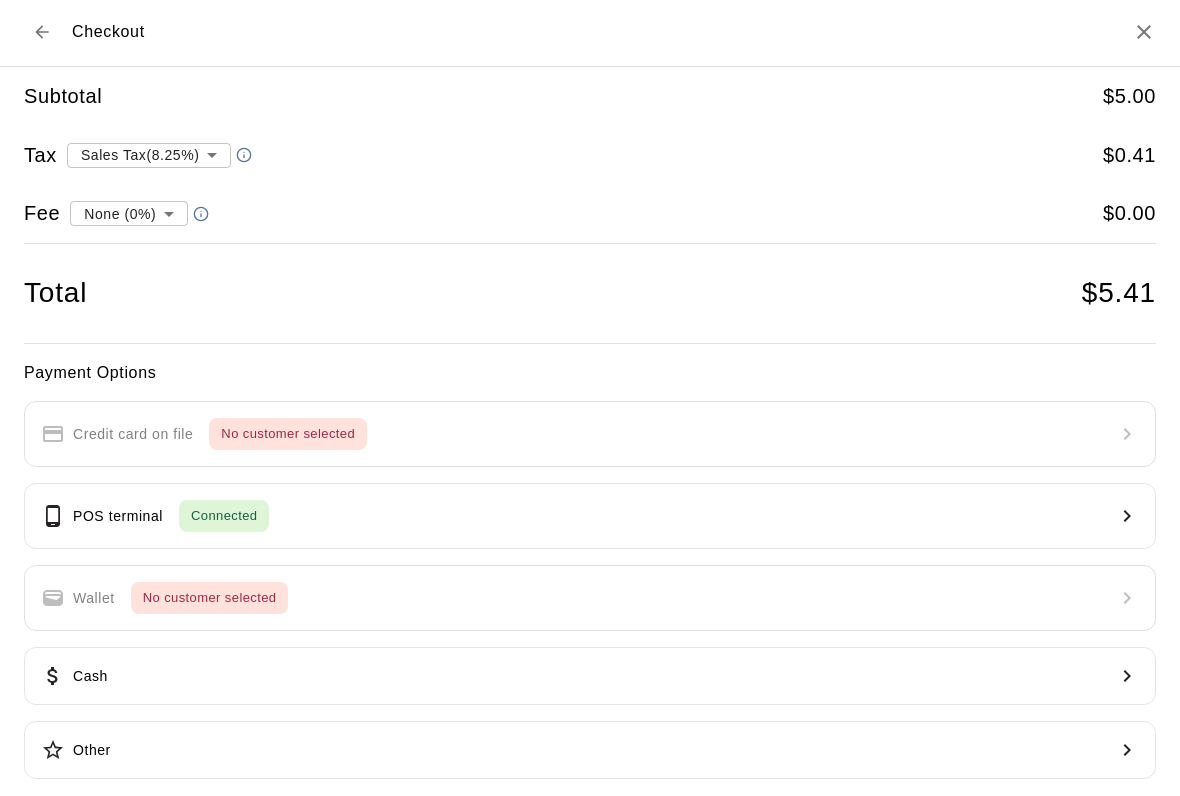 click on "Connected" at bounding box center [224, 516] 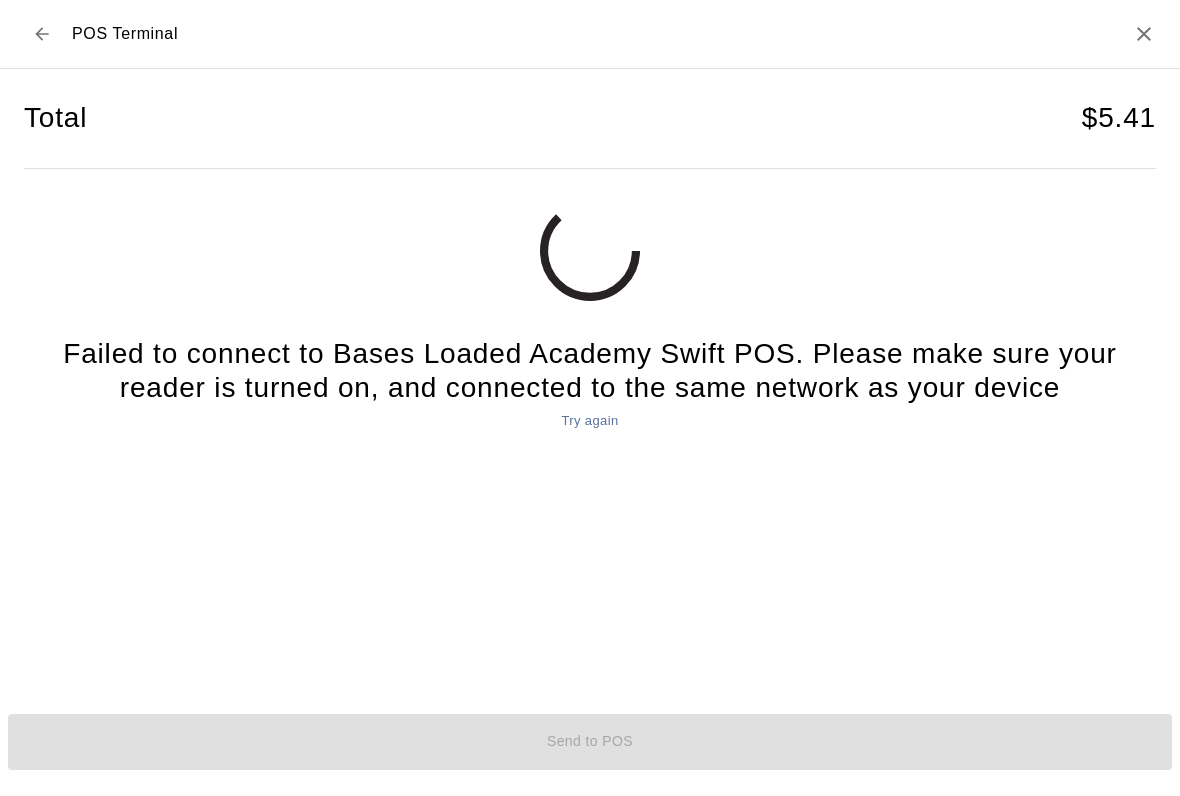 click on "POS Terminal" at bounding box center (590, 34) 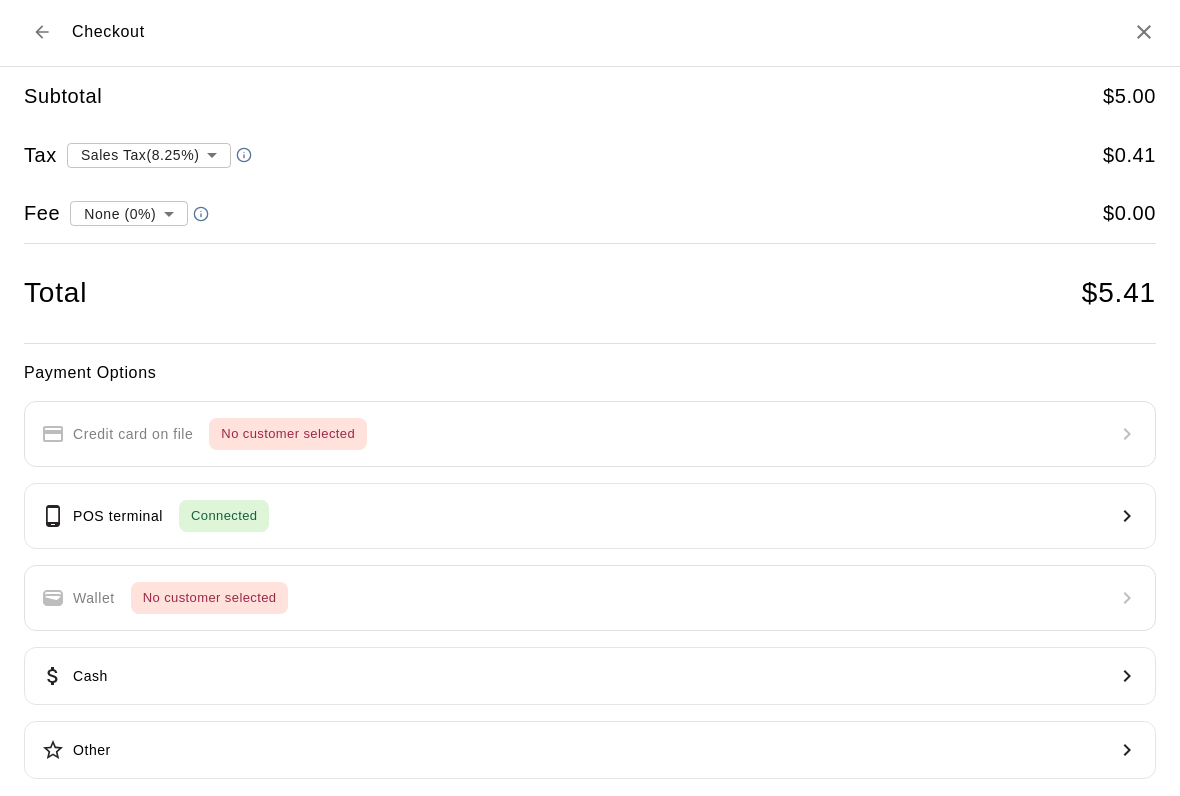 click on "Connected" at bounding box center [224, 516] 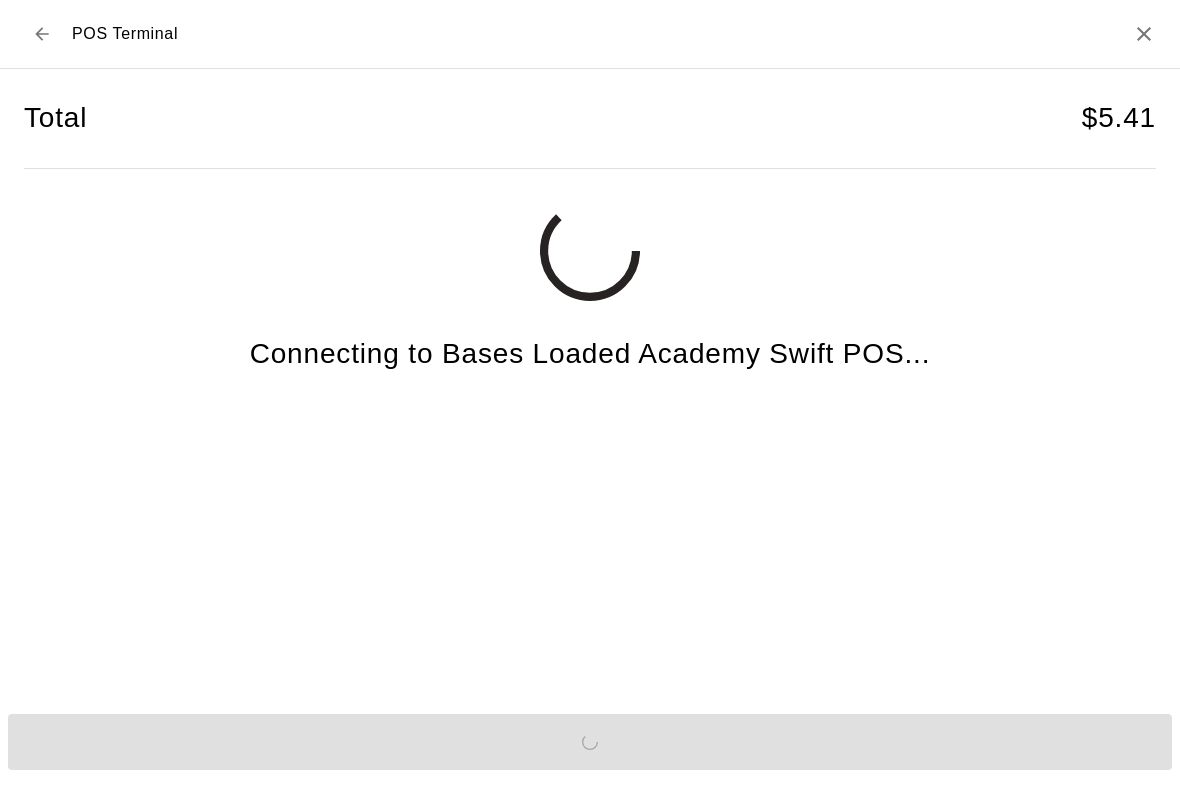 click on "Send to POS" at bounding box center [590, 742] 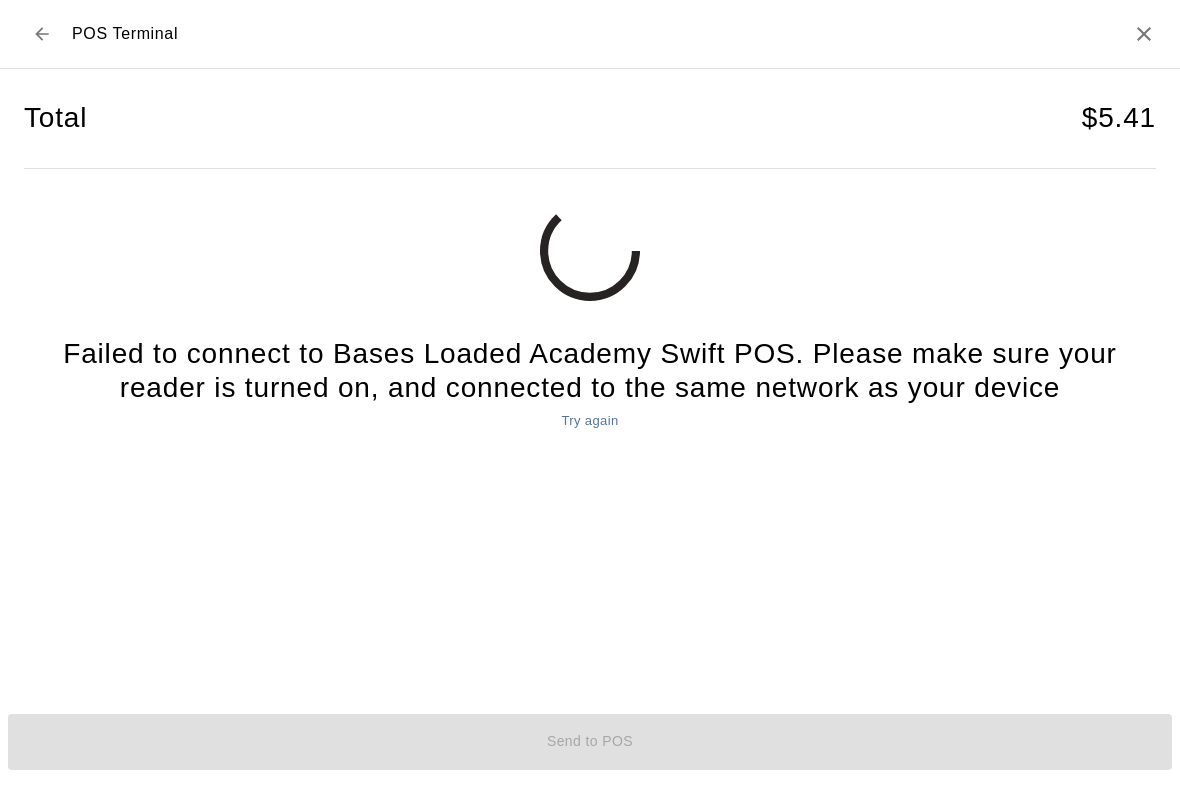 click at bounding box center (42, 34) 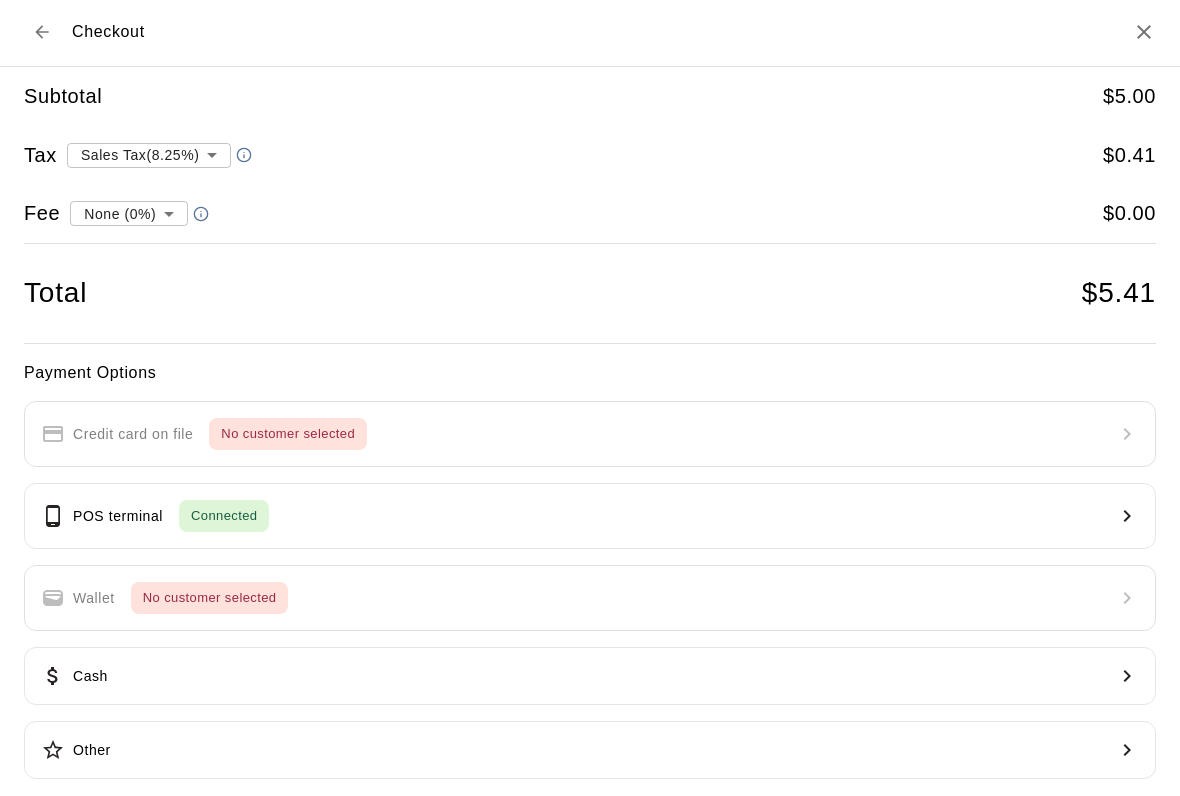 scroll, scrollTop: 4, scrollLeft: 0, axis: vertical 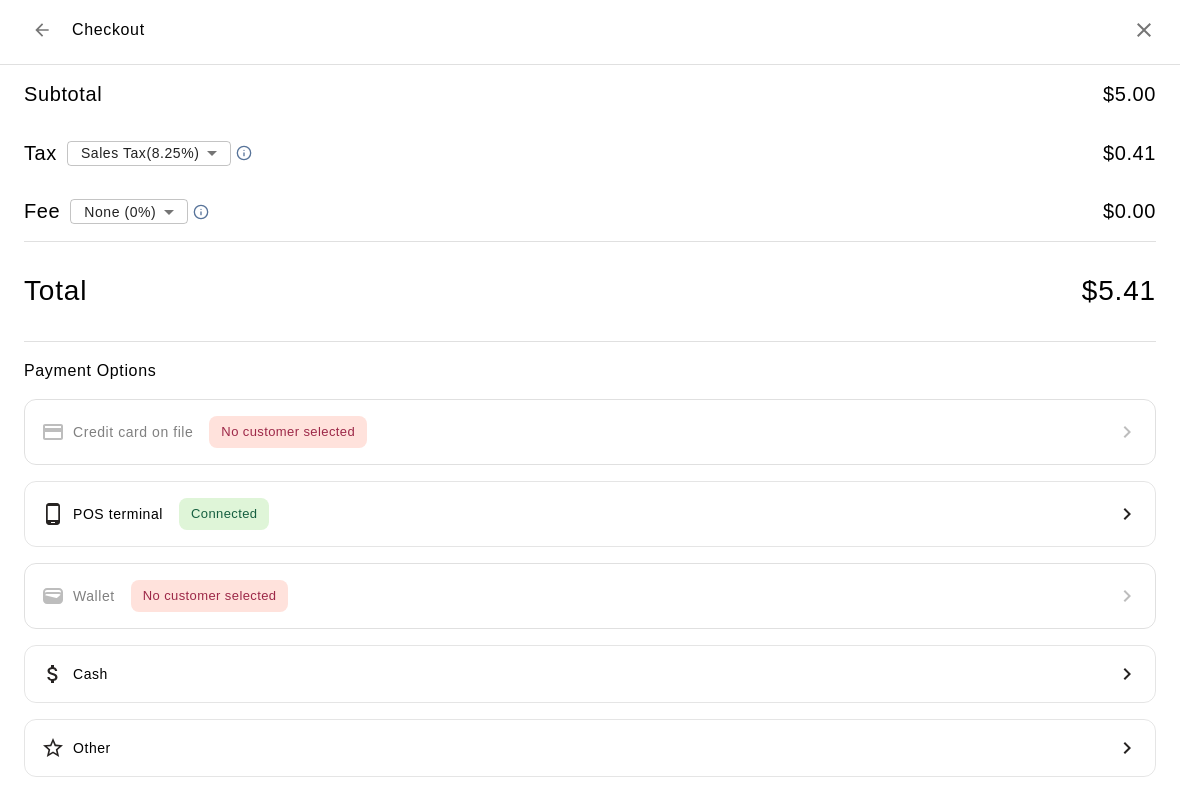 click on "Connected" at bounding box center [224, 514] 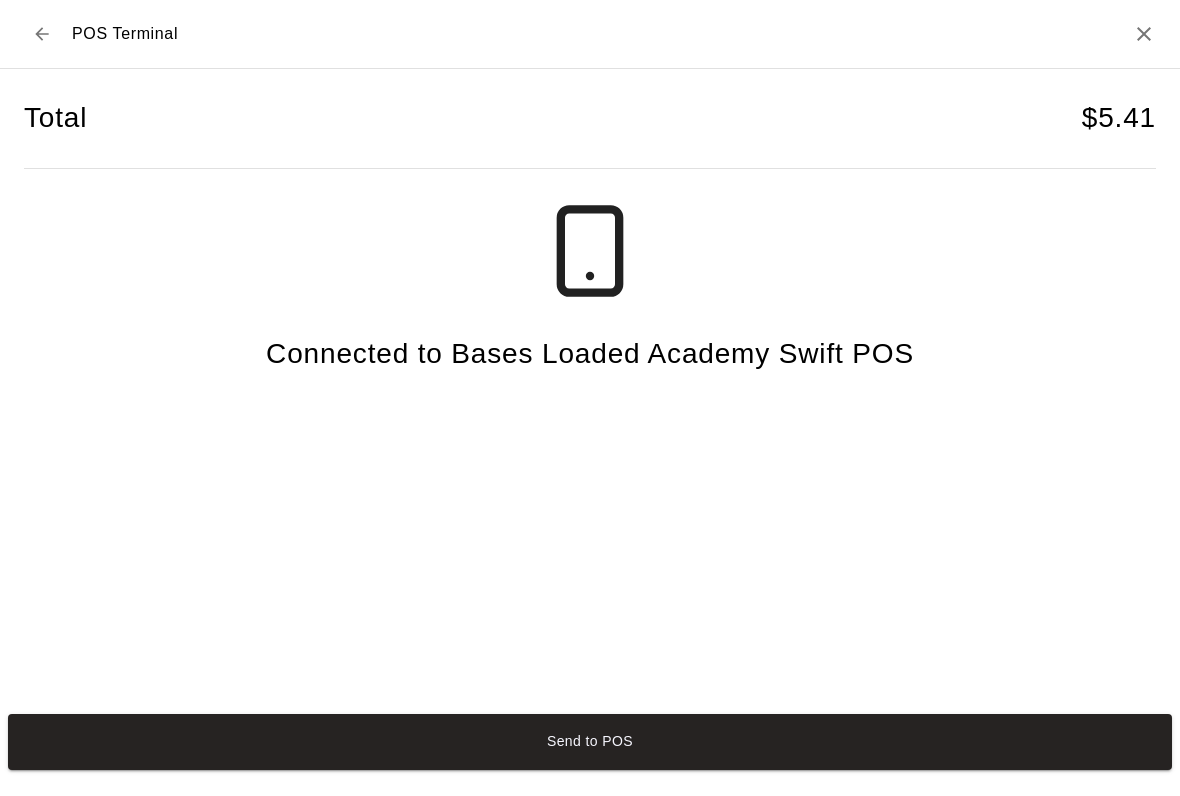 click on "Send to POS" at bounding box center [590, 742] 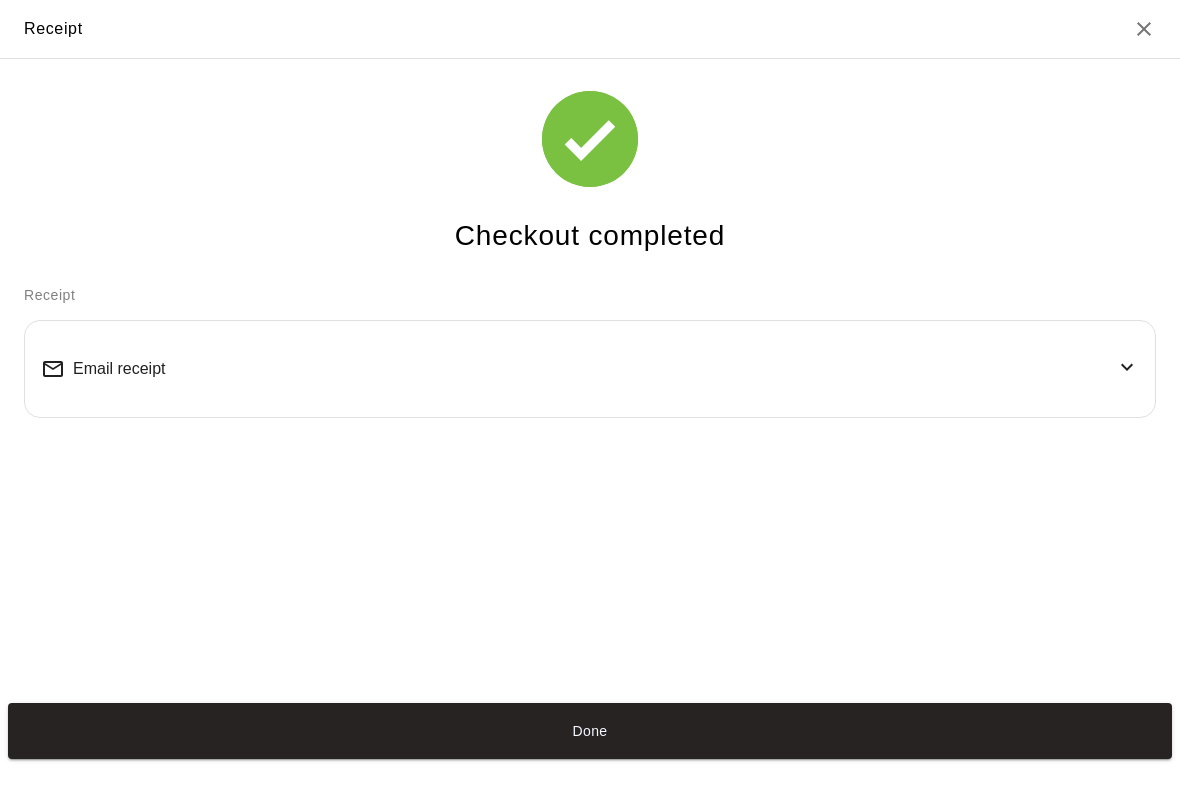 scroll, scrollTop: 0, scrollLeft: 0, axis: both 